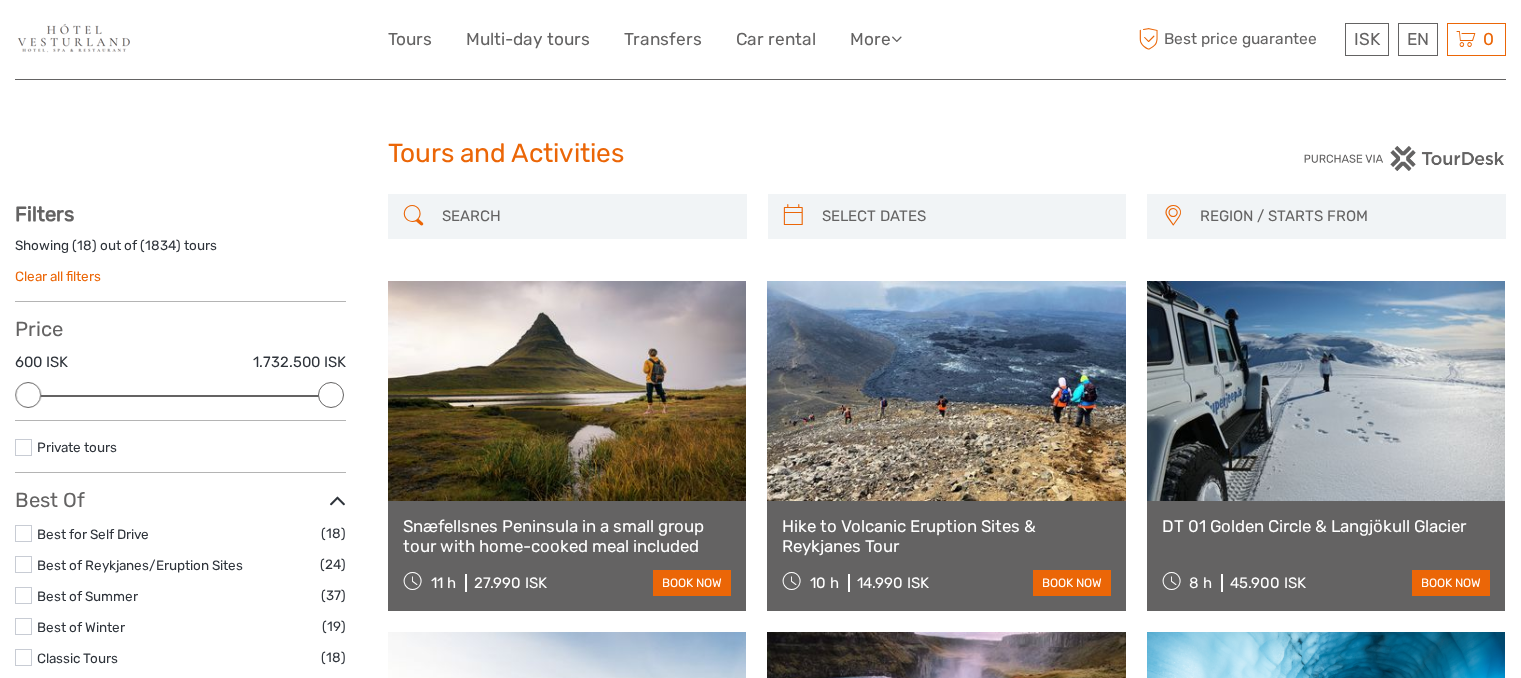 select 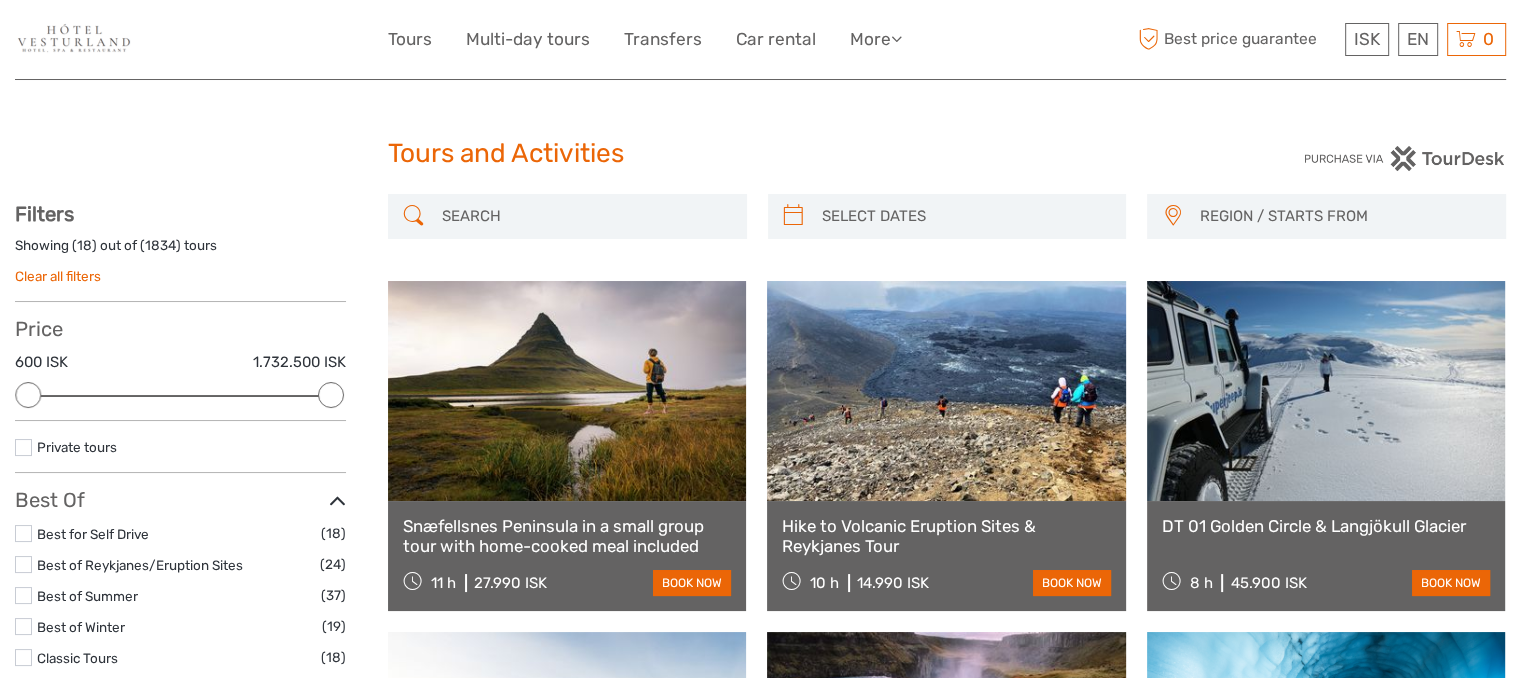 scroll, scrollTop: 0, scrollLeft: 0, axis: both 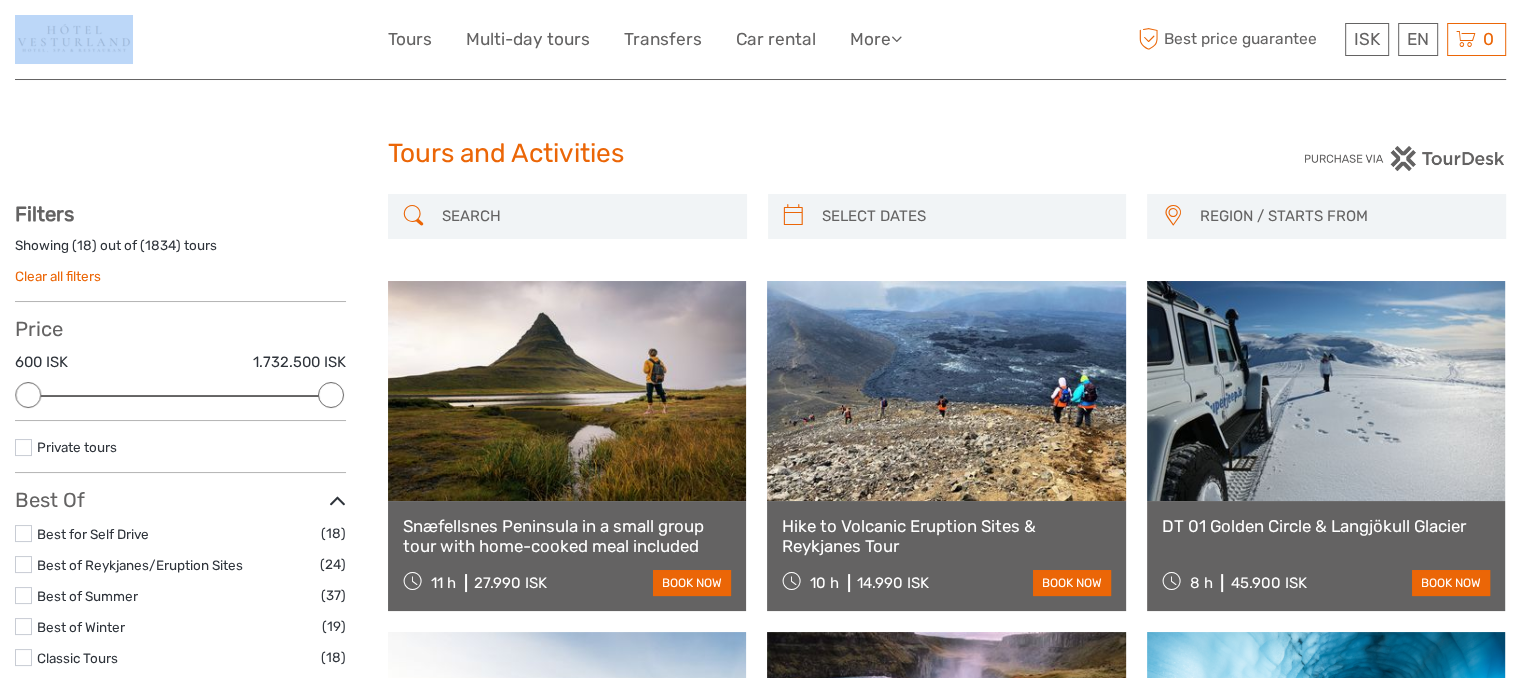 drag, startPoint x: 136, startPoint y: 49, endPoint x: 51, endPoint y: 32, distance: 86.683334 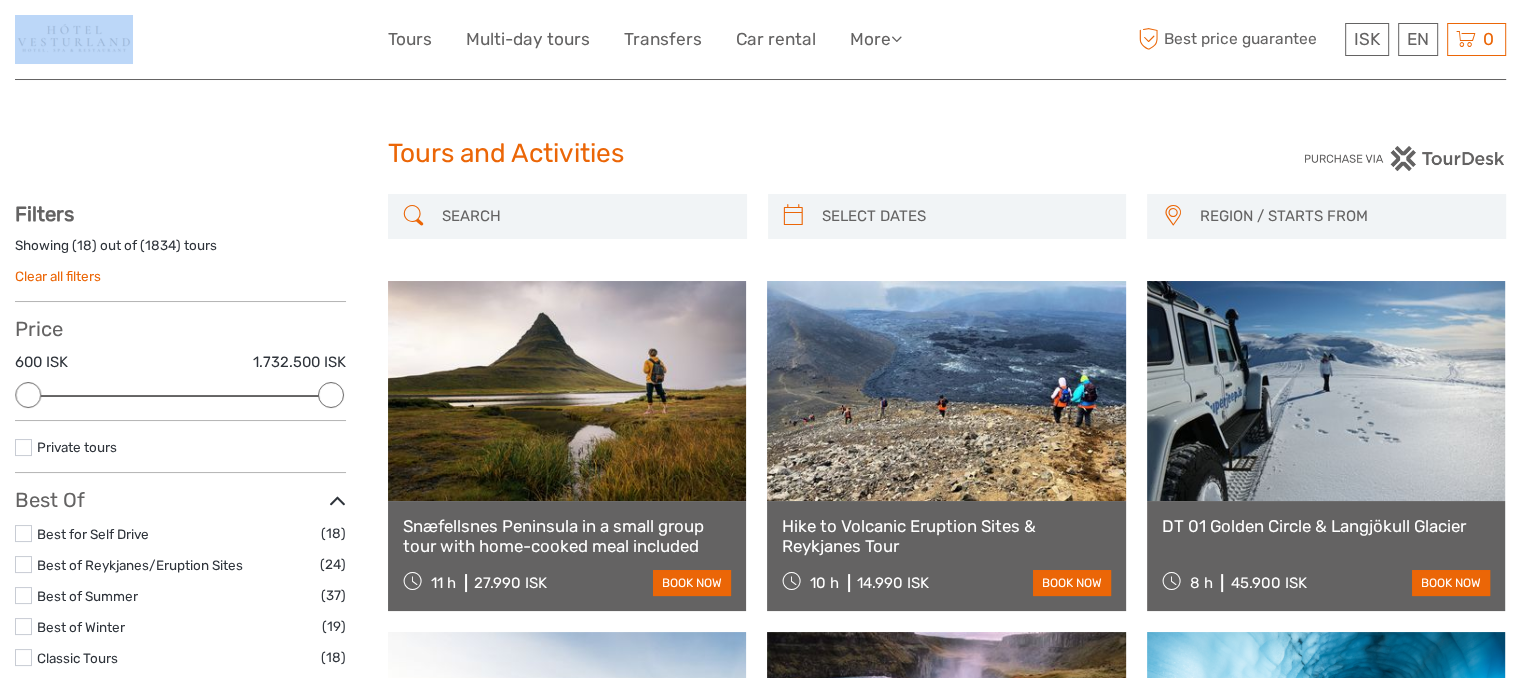 click at bounding box center (201, 39) 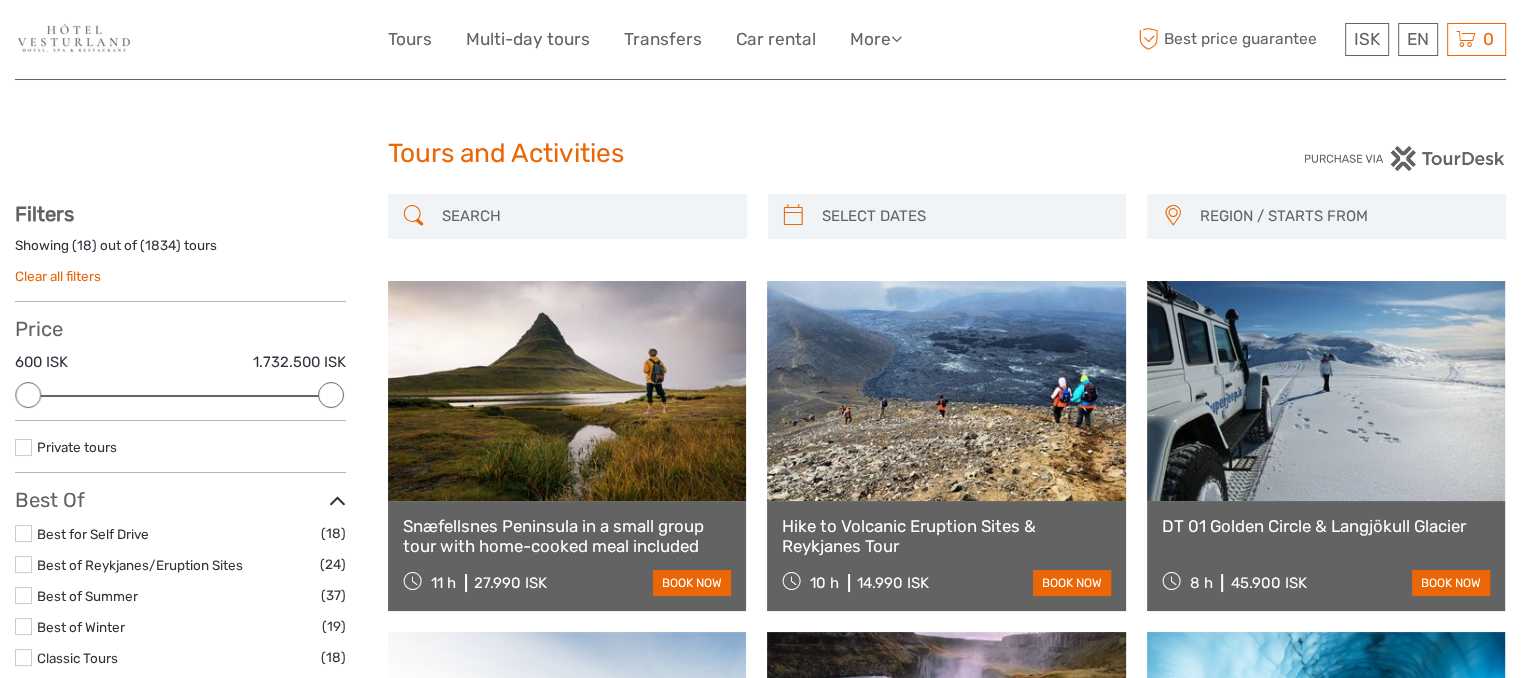 click on "Tours and Activities
Tours and Activities
REGION / STARTS FROM
Capital Region
East
North
Northeast
Reykjanes / Keflavík
South
Southeast
West
Westfjords
Capital Region
East
North
Northeast
Reykjanes / Keflavík
South
Southeast
West
Westfjords
Show filters
Hide filters
Filters
Showing ( 18 ) out of ( 1834 ) tours
Clear all filters
Price
600 ISK   1.732.500 ISK
Clear" at bounding box center (760, 1985) 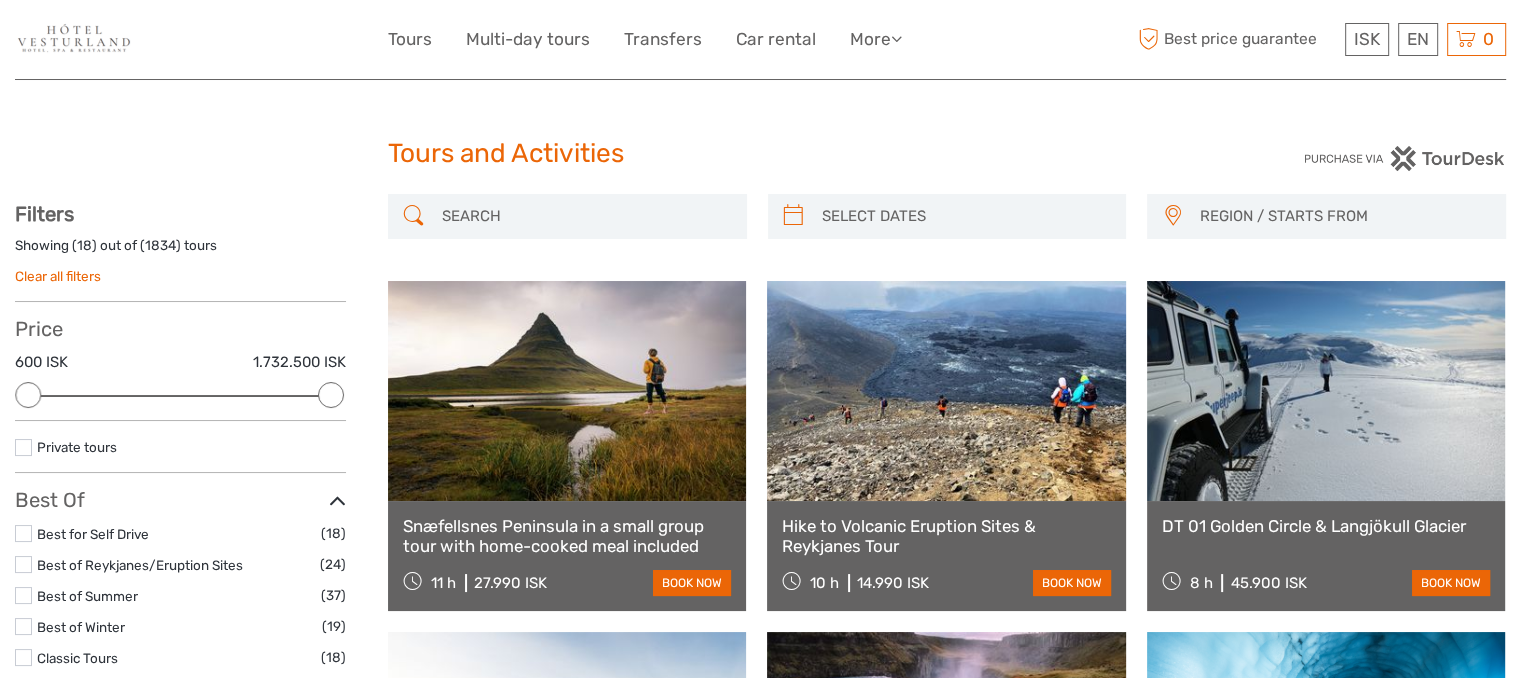 scroll, scrollTop: 100, scrollLeft: 0, axis: vertical 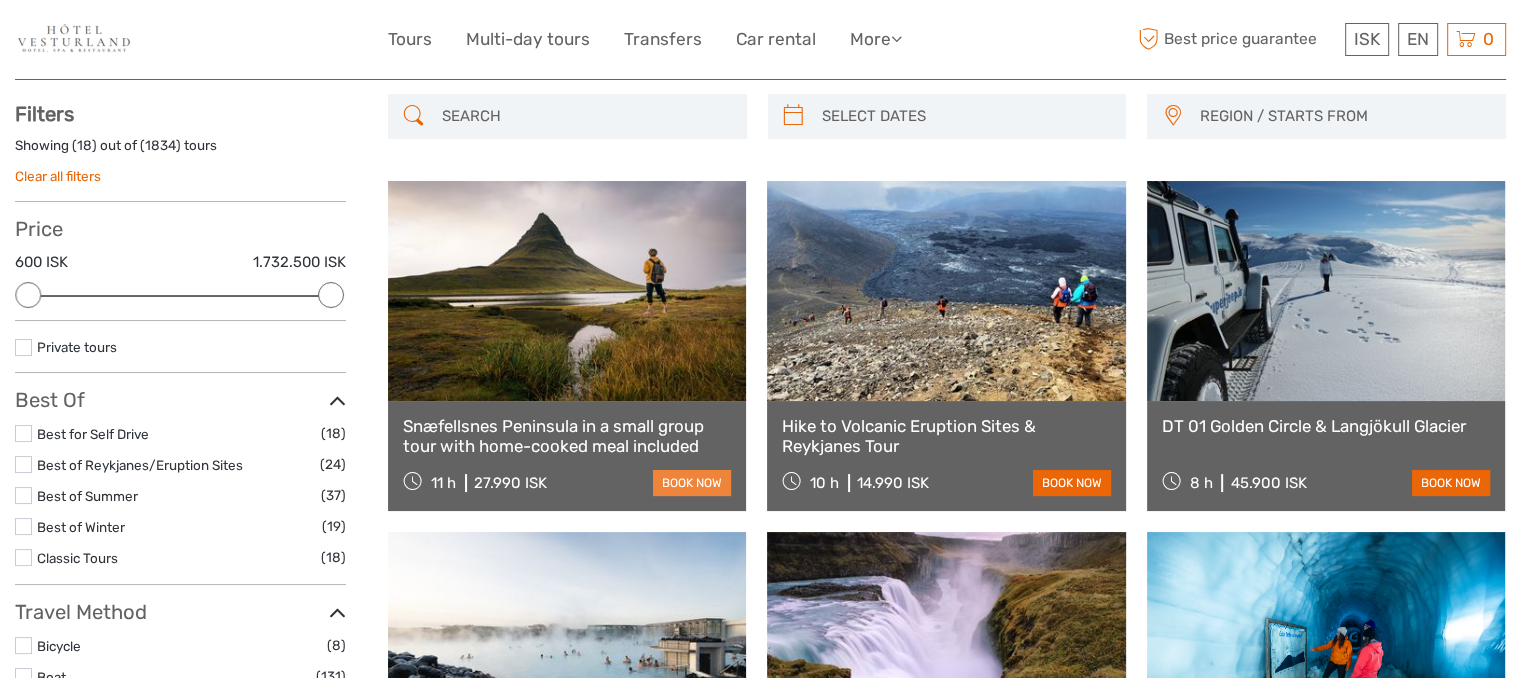 click on "book now" at bounding box center [692, 483] 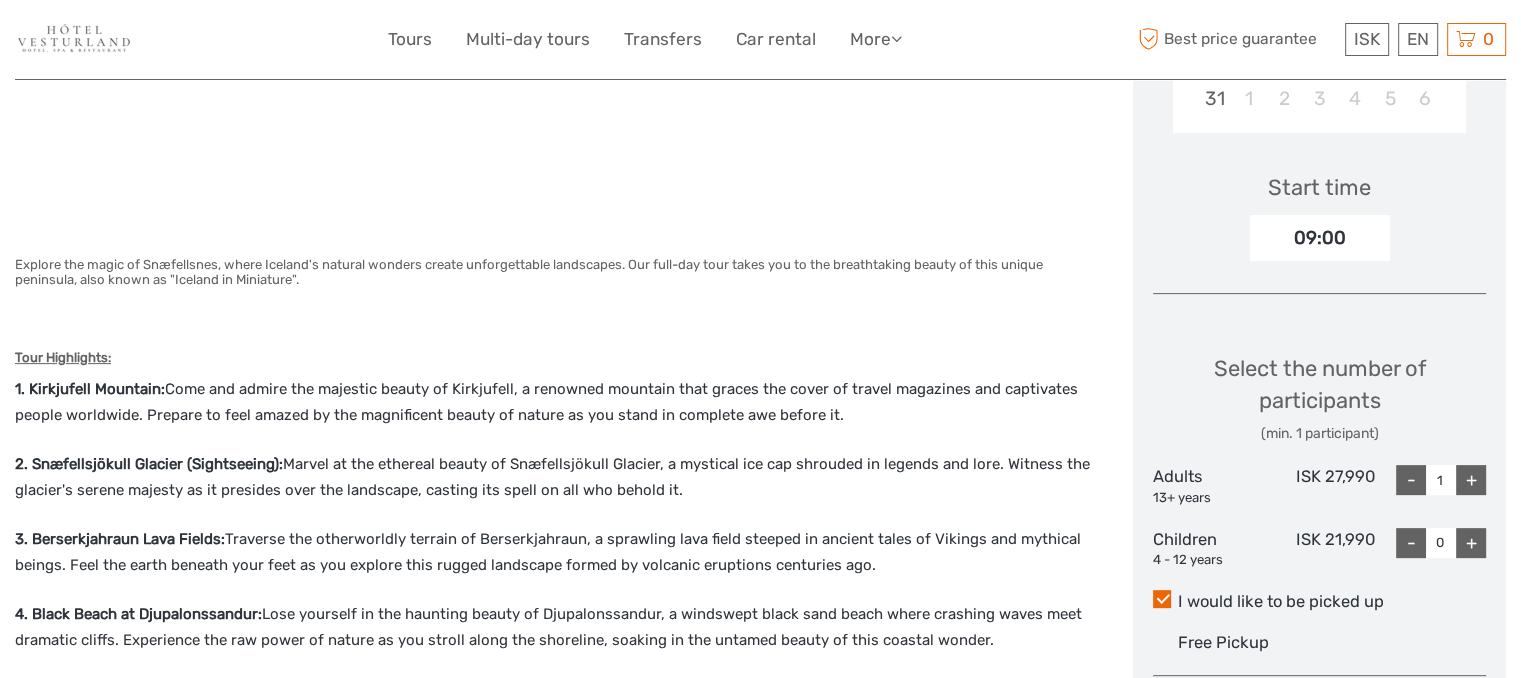 scroll, scrollTop: 600, scrollLeft: 0, axis: vertical 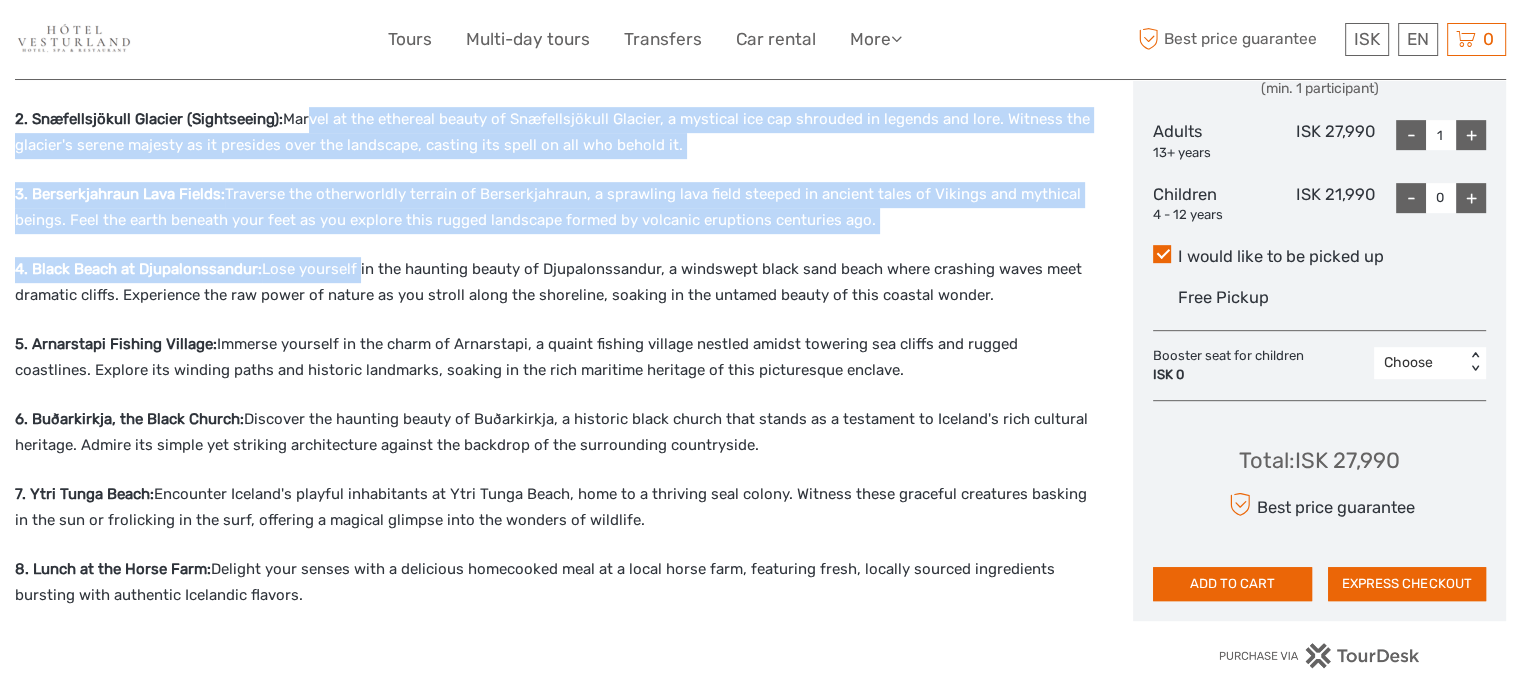 drag, startPoint x: 301, startPoint y: 108, endPoint x: 371, endPoint y: 317, distance: 220.41098 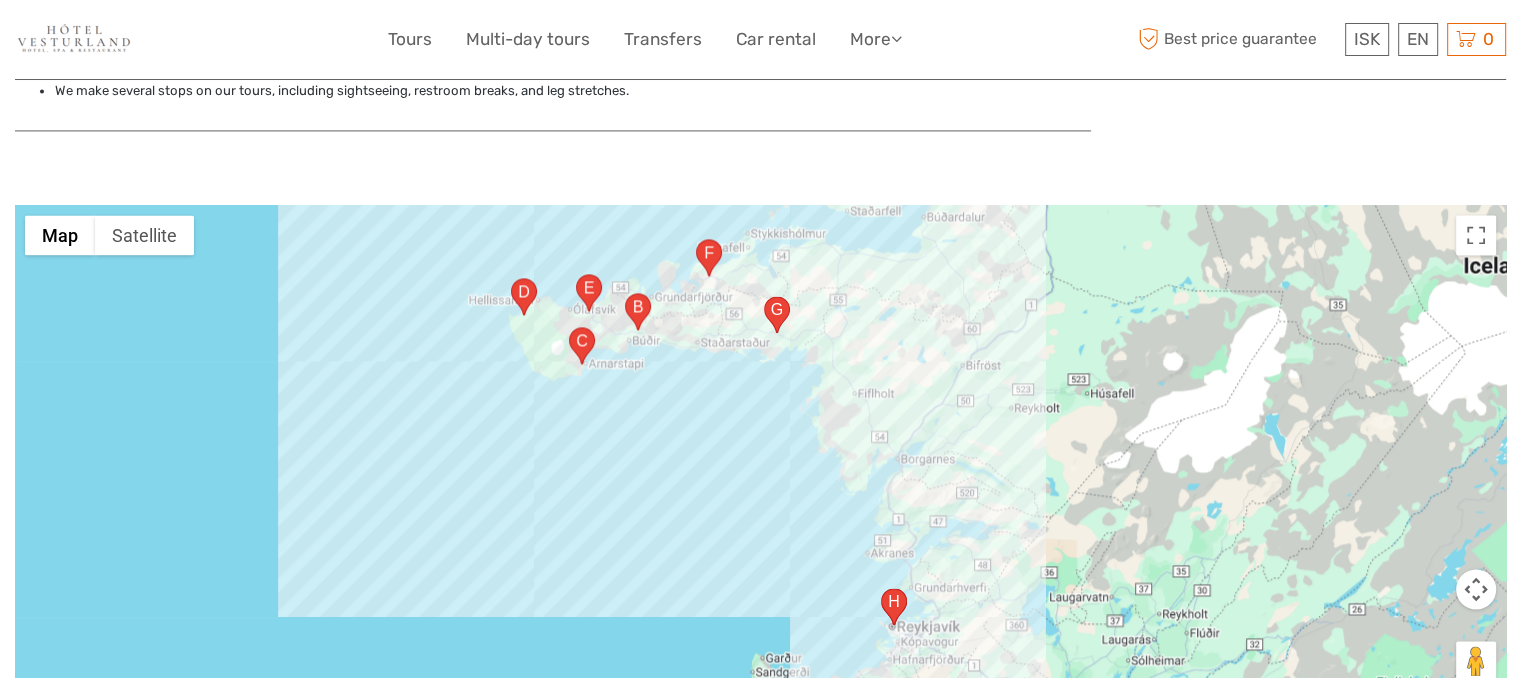 scroll, scrollTop: 2888, scrollLeft: 0, axis: vertical 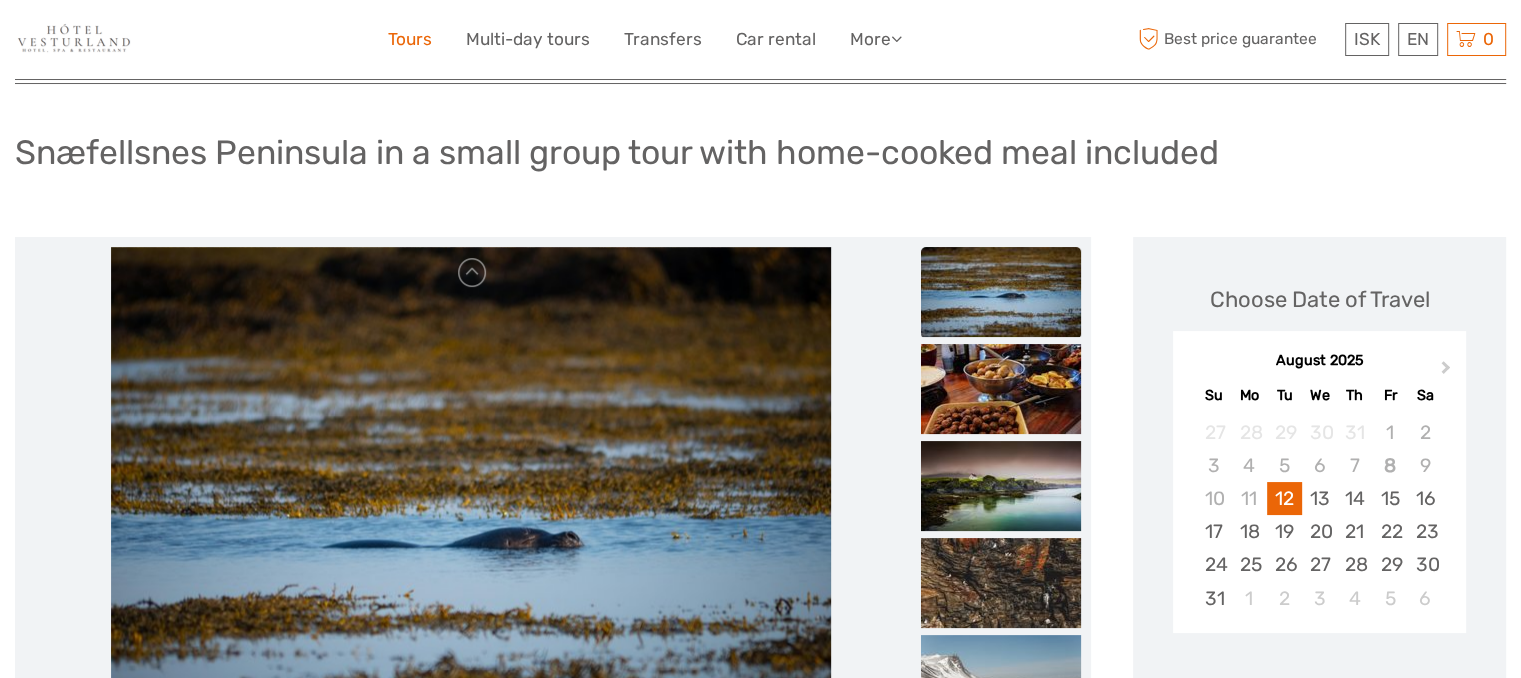 click on "Tours" at bounding box center (410, 39) 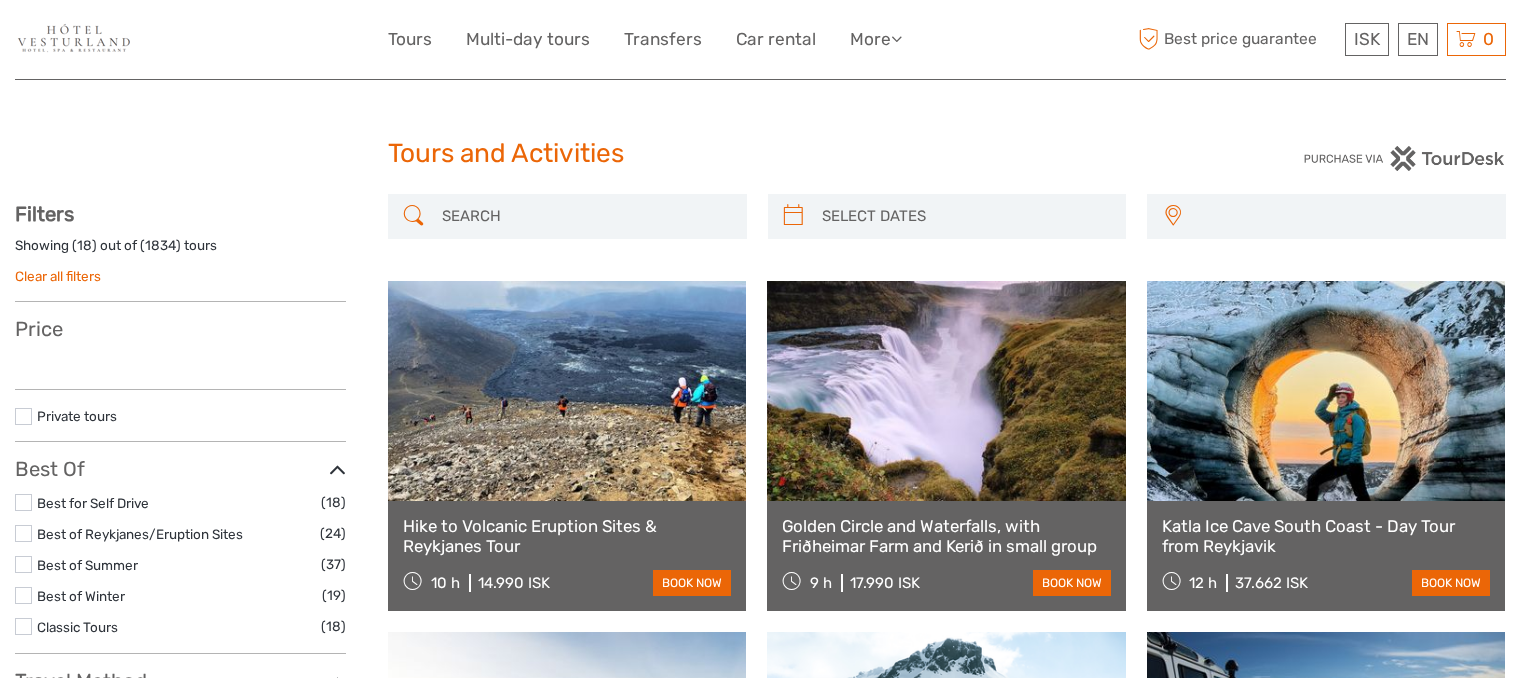 select 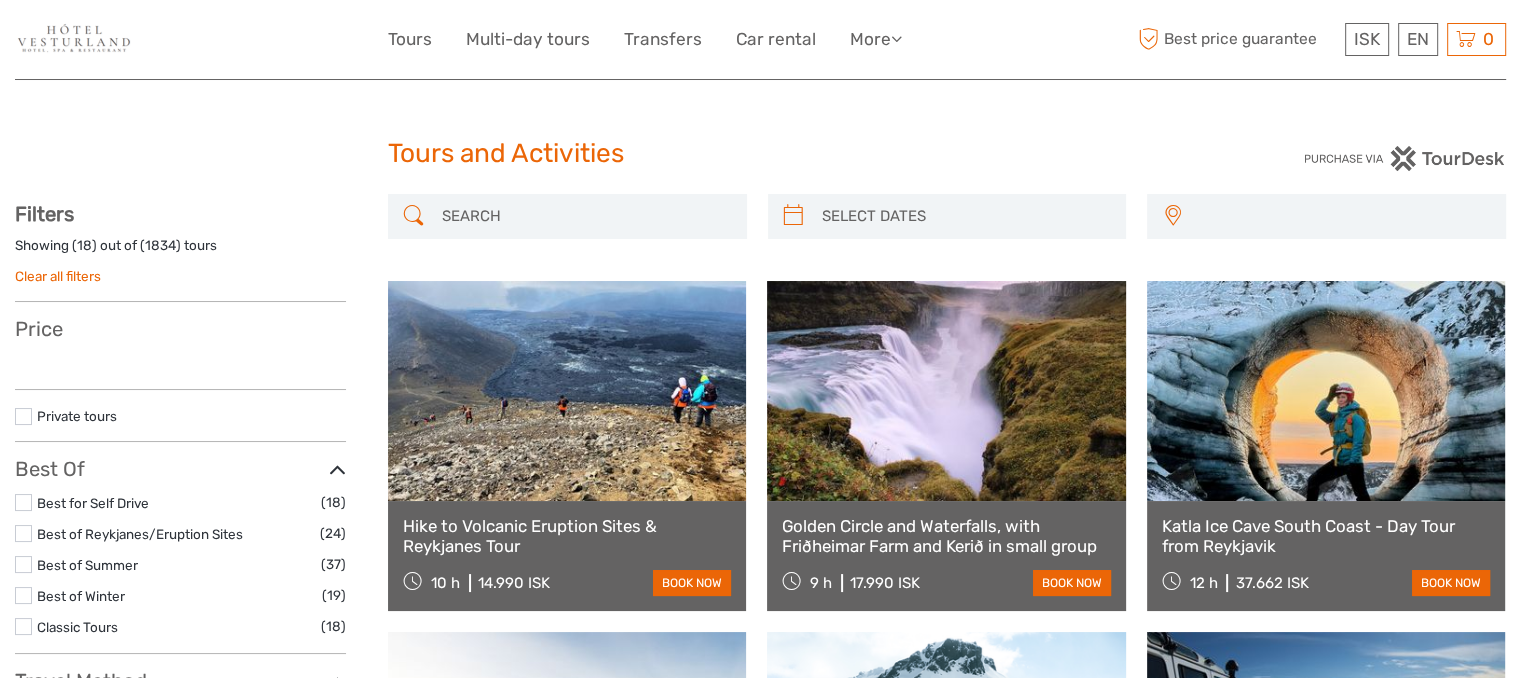 scroll, scrollTop: 0, scrollLeft: 0, axis: both 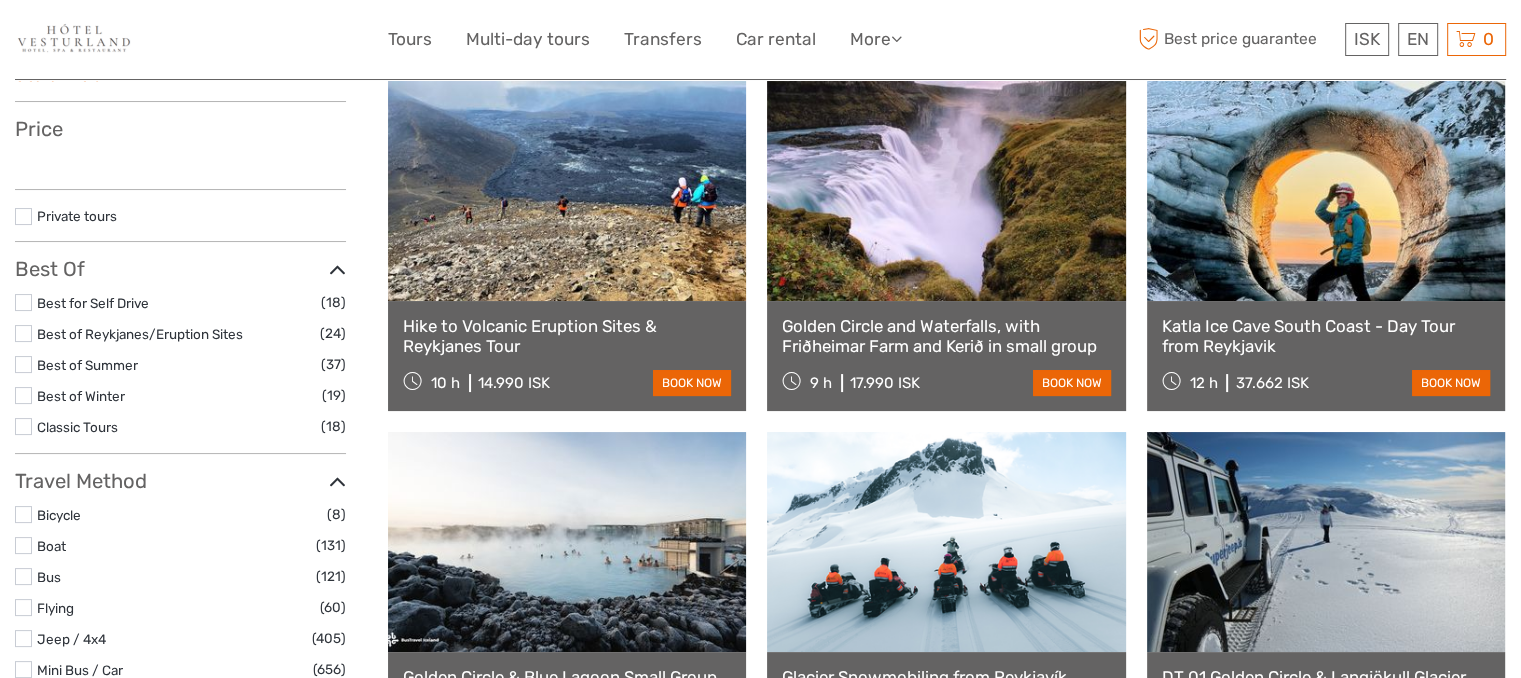 select 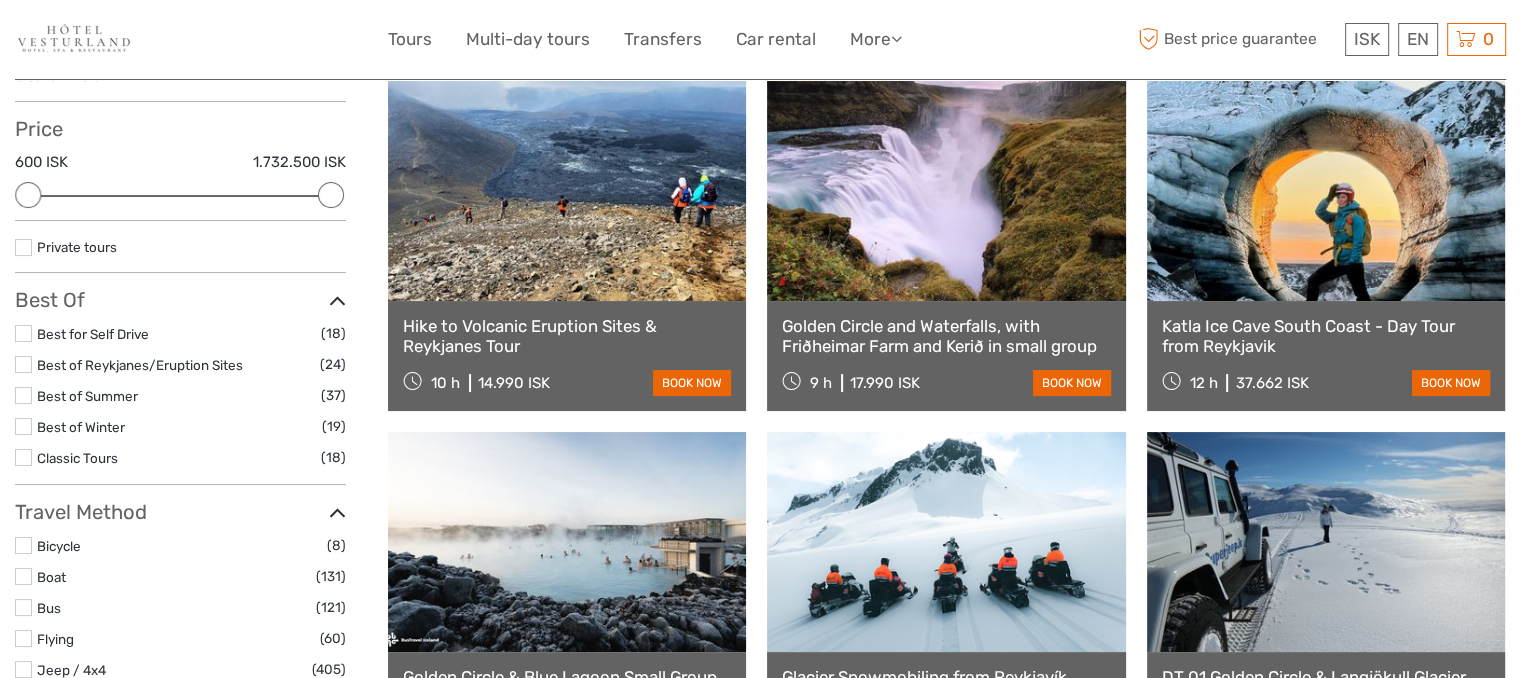 scroll, scrollTop: 0, scrollLeft: 0, axis: both 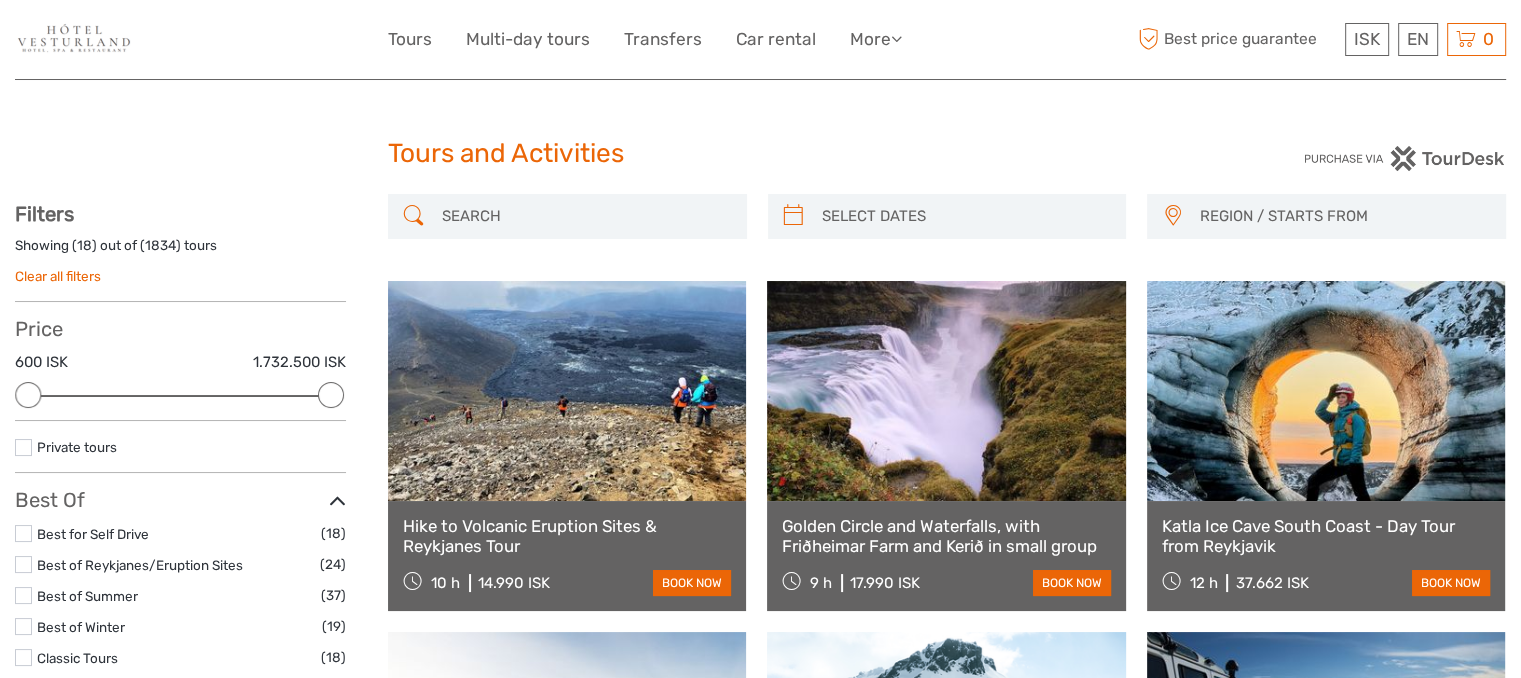 click on "Tours and Activities
Tours and Activities
REGION / STARTS FROM
Capital Region
East
North
Northeast
Reykjanes / Keflavík
South
Southeast
West
Westfjords
Capital Region
East
North
Northeast
Reykjanes / Keflavík
South
Southeast
West
Westfjords
Show filters
Hide filters
Filters
Showing ( 18 ) out of ( 1834 ) tours
Clear all filters
Price
600 ISK   1.732.500 ISK
Clear" at bounding box center (760, 1985) 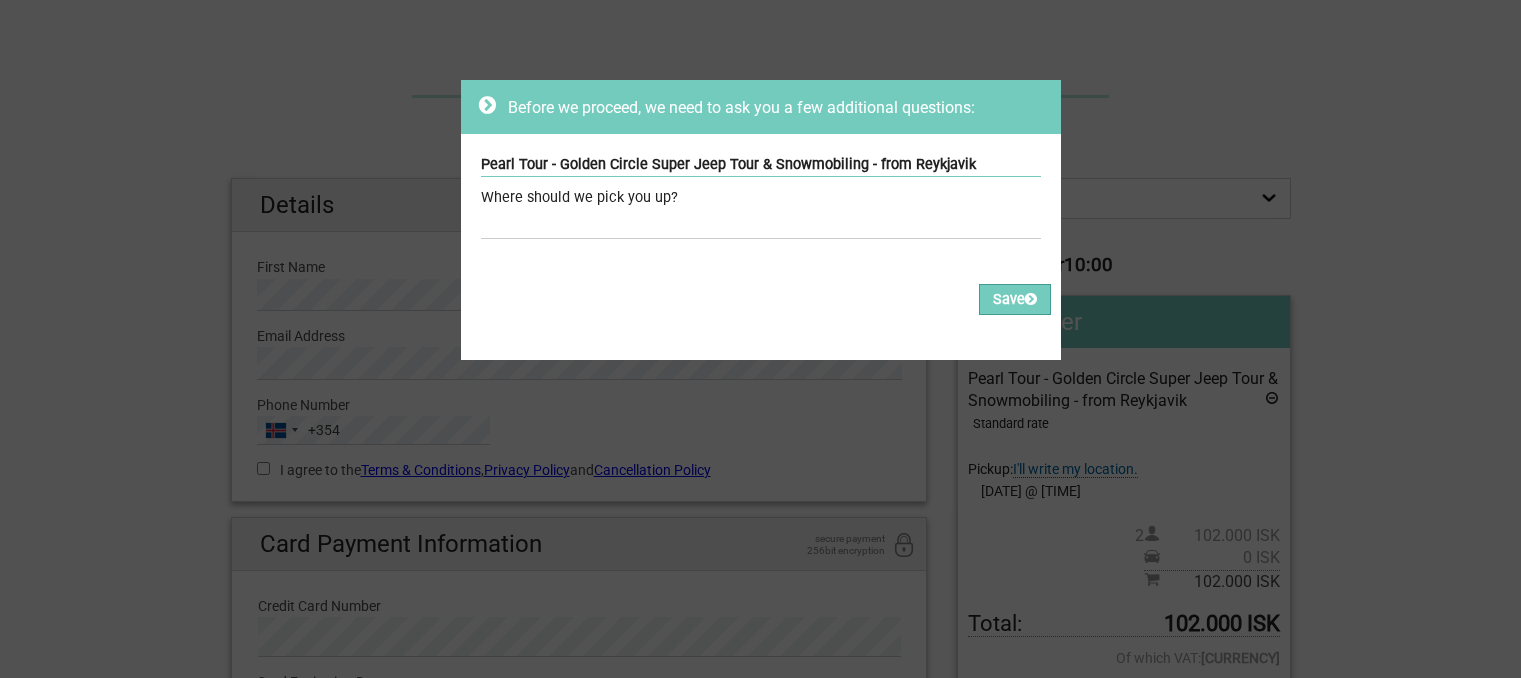 scroll, scrollTop: 0, scrollLeft: 0, axis: both 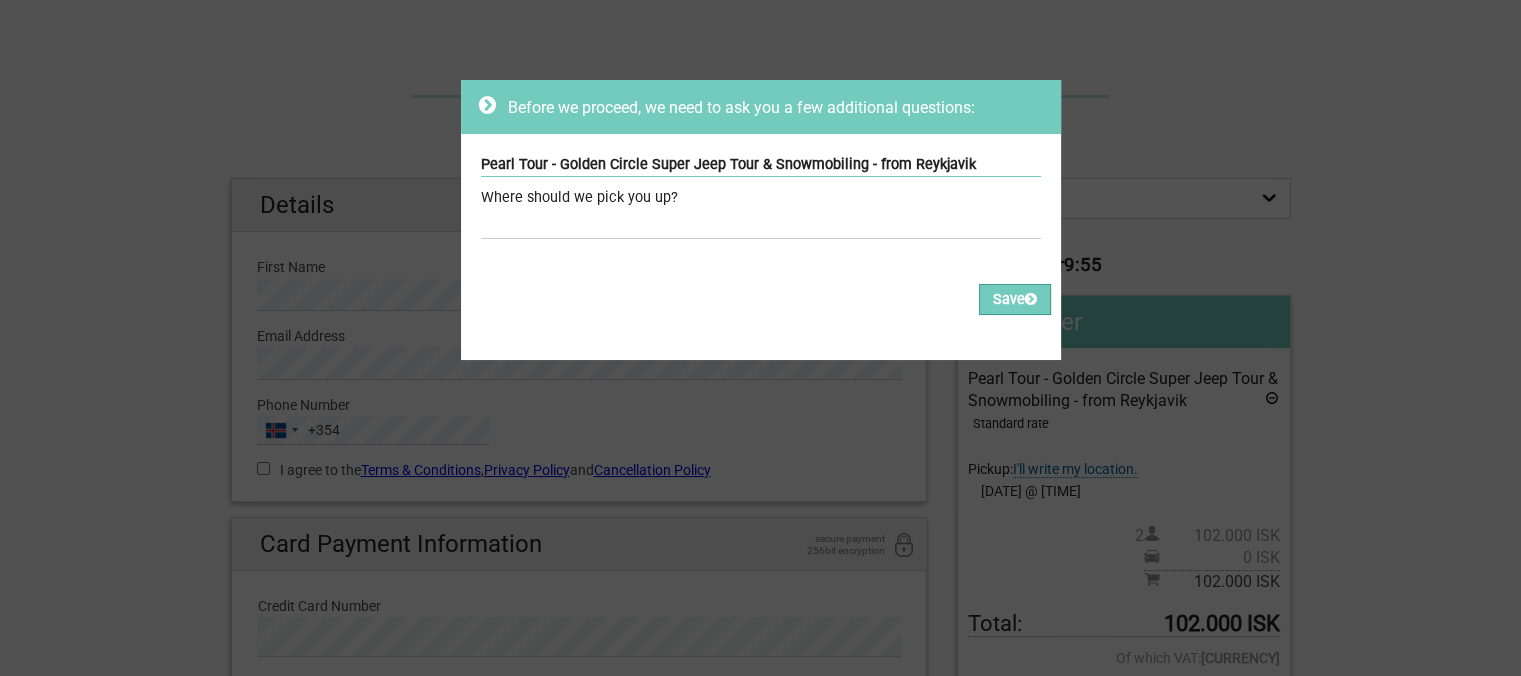 click on "Please fill out all the Required fields, for all items.
Please correct the values of some of the fields, for all items.
Save" at bounding box center (761, 308) 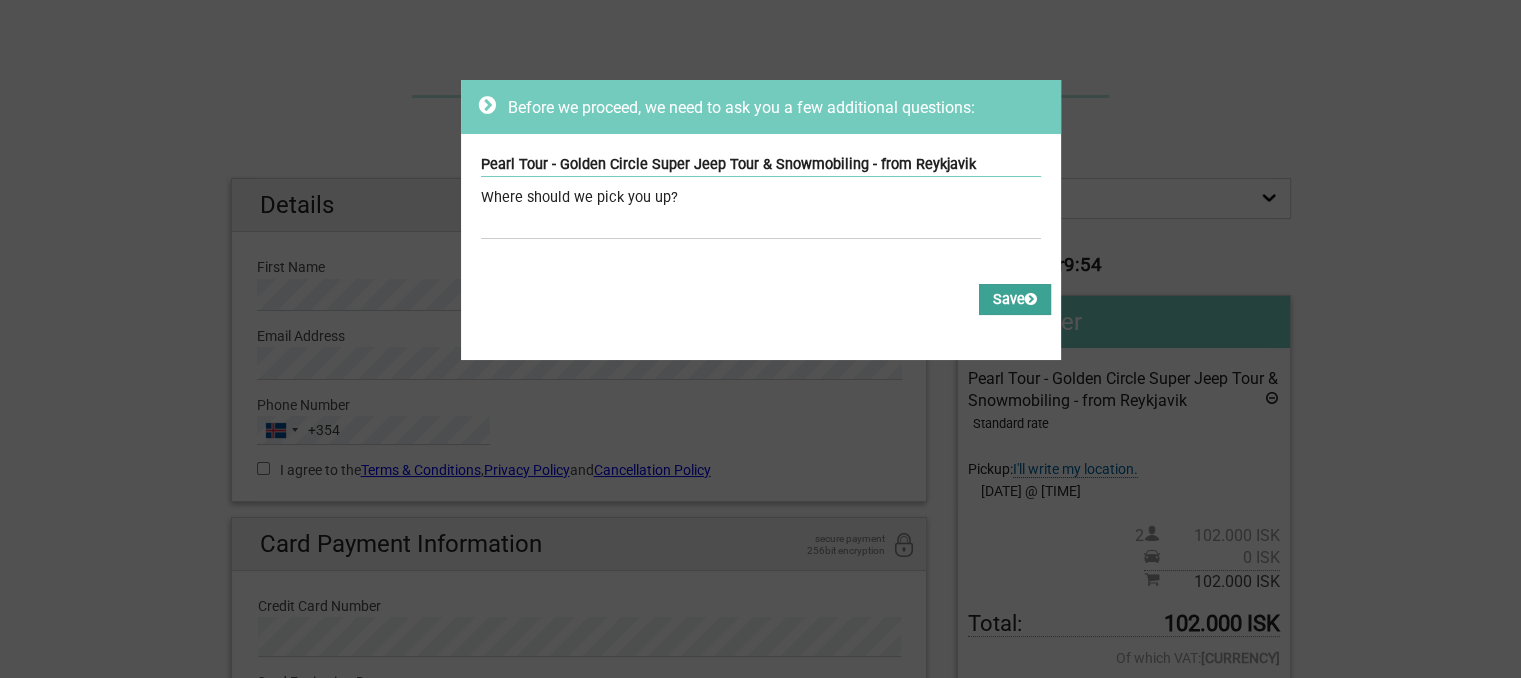click on "Save" at bounding box center [1015, 299] 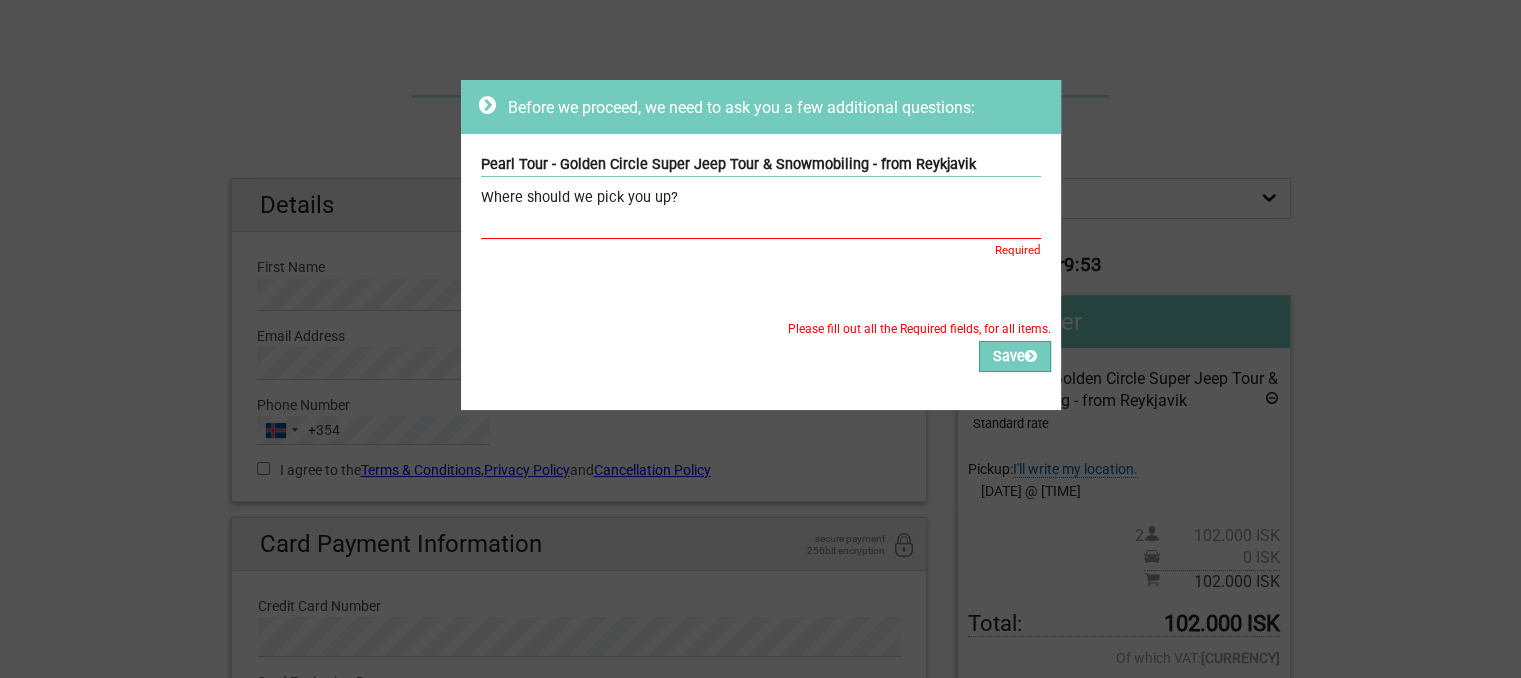 click at bounding box center [761, 224] 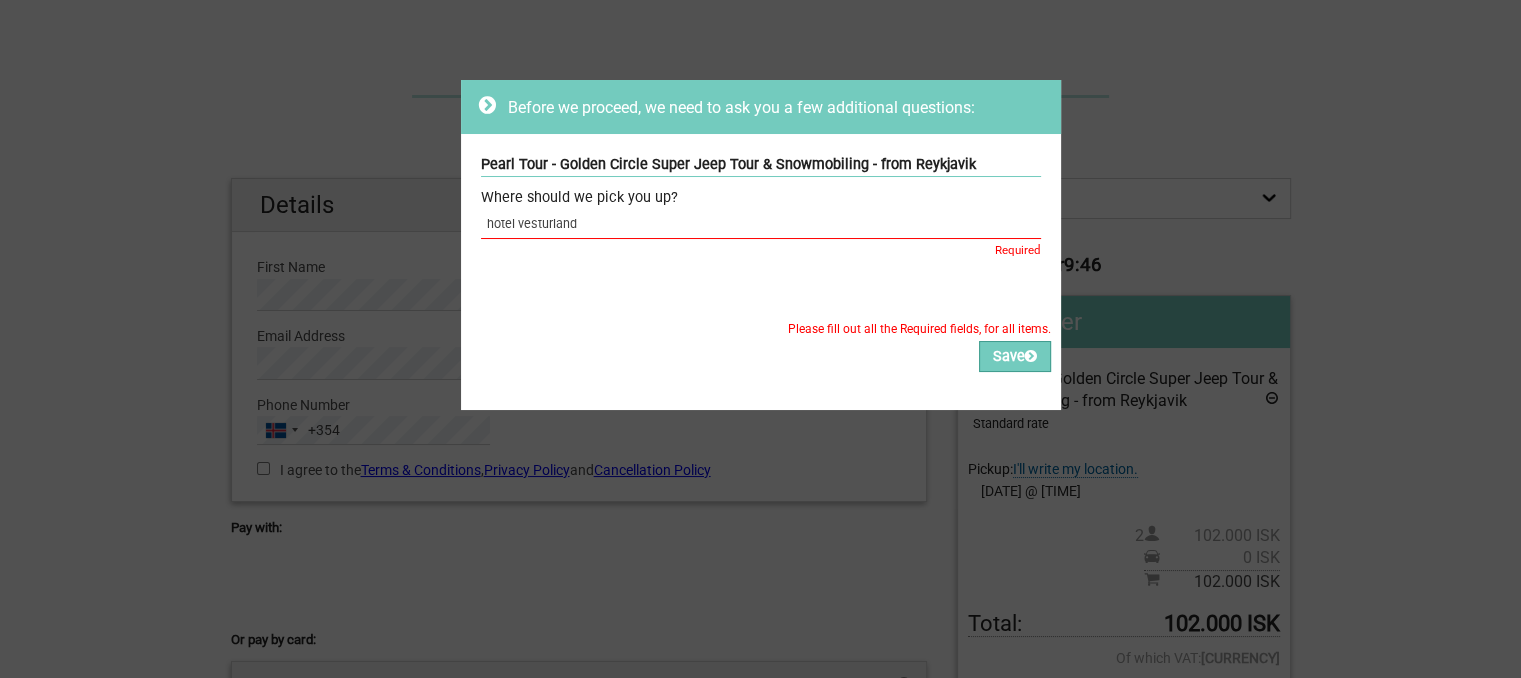 click on "hotel vesturland" at bounding box center [761, 224] 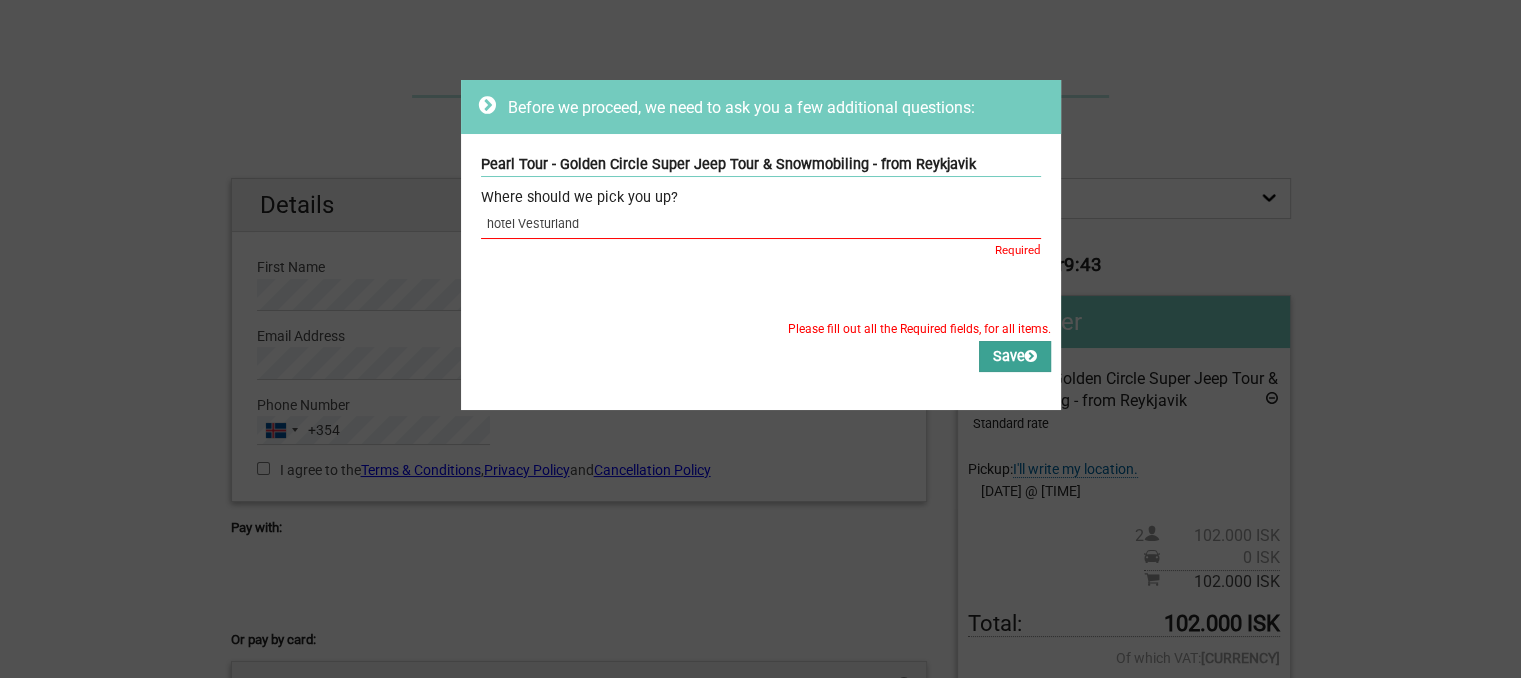 type on "hotel Vesturland" 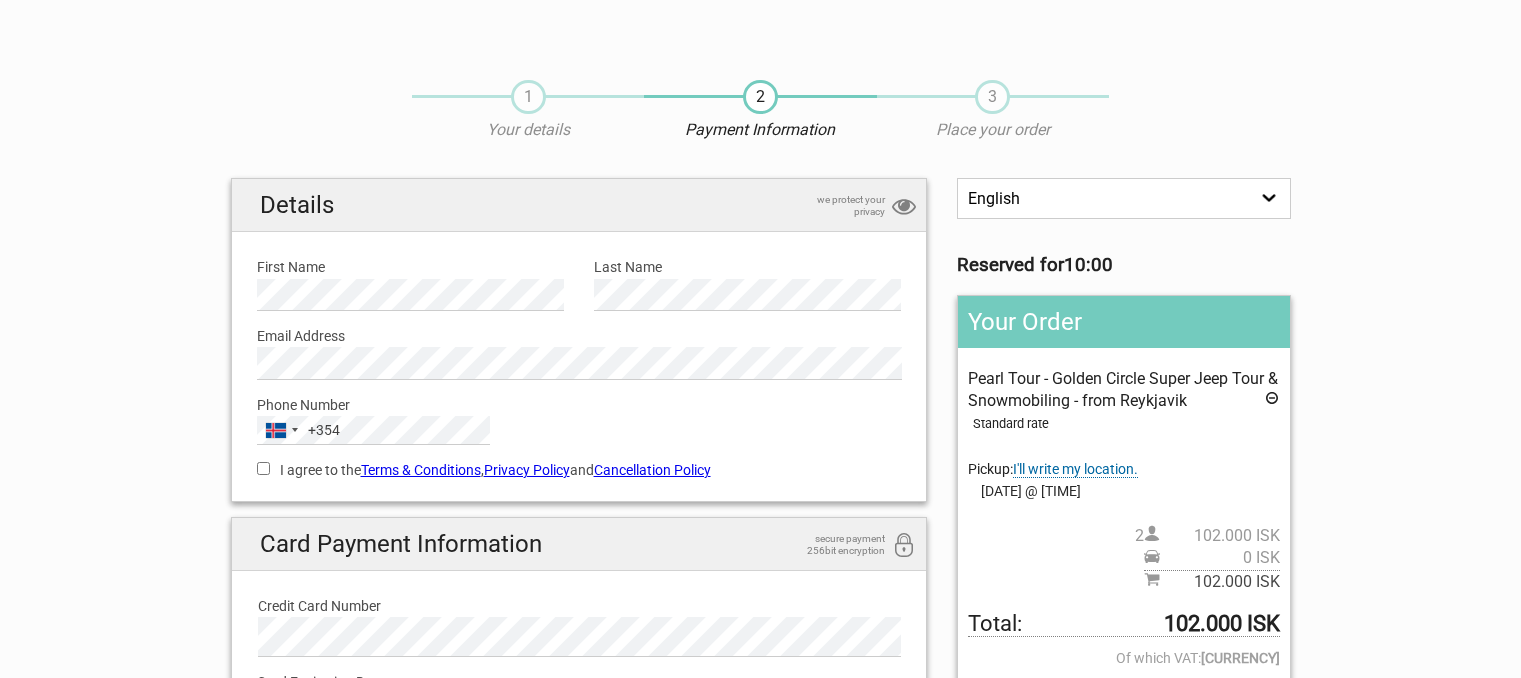 scroll, scrollTop: 0, scrollLeft: 0, axis: both 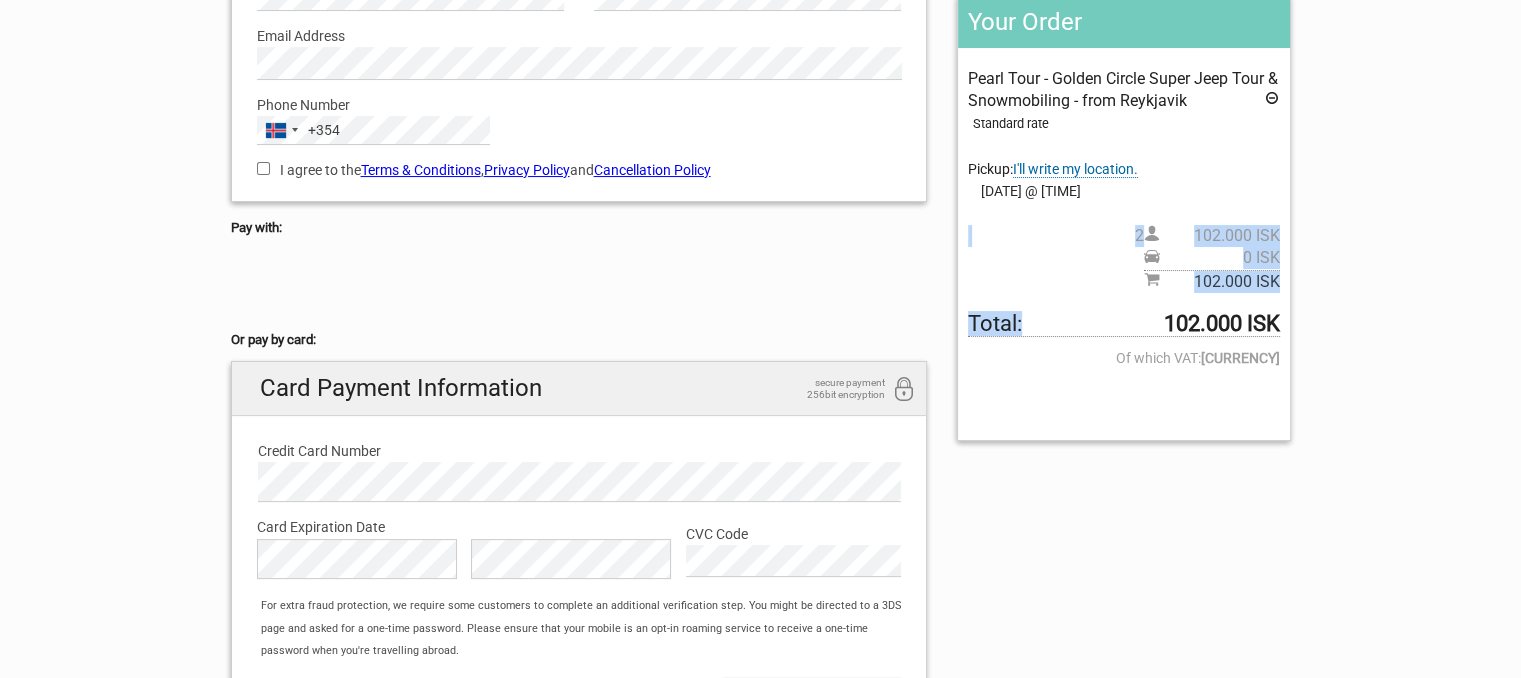 drag, startPoint x: 1117, startPoint y: 237, endPoint x: 1214, endPoint y: 293, distance: 112.00446 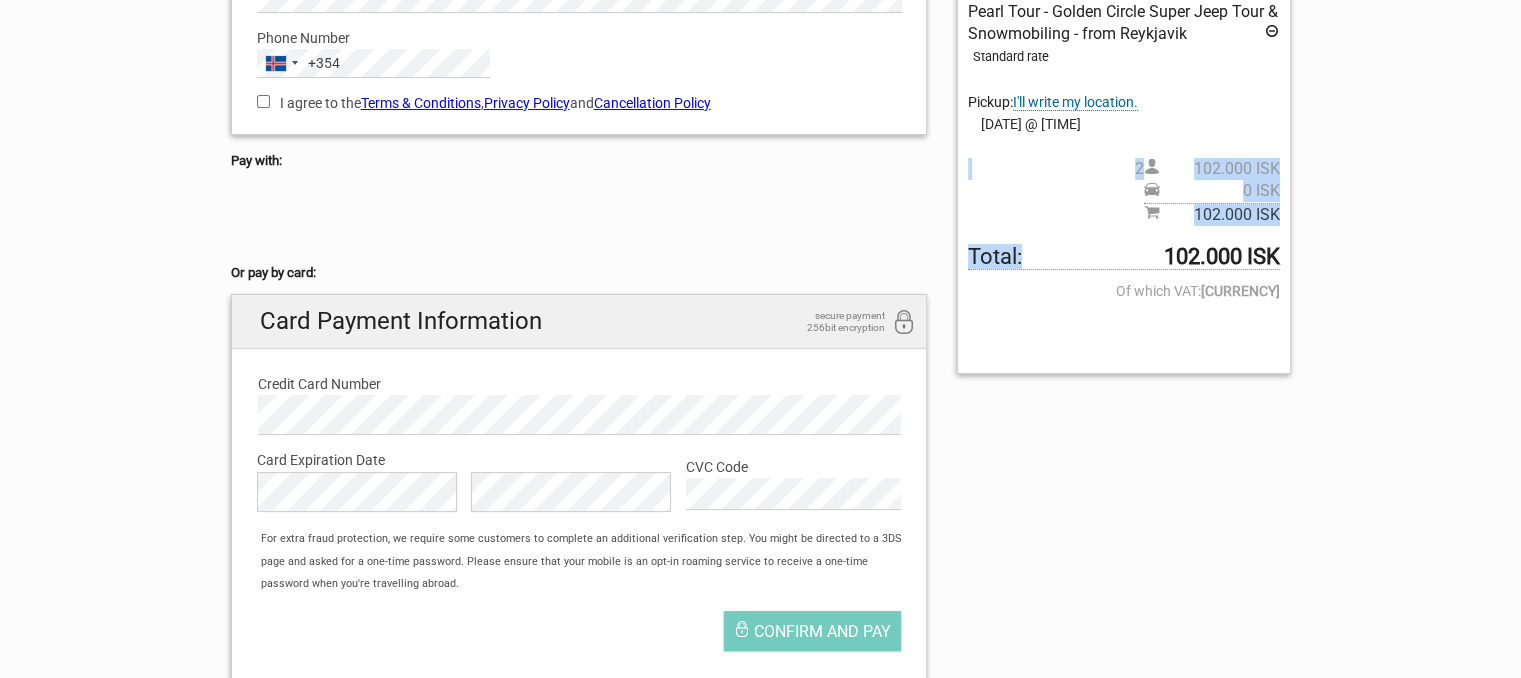 scroll, scrollTop: 400, scrollLeft: 0, axis: vertical 